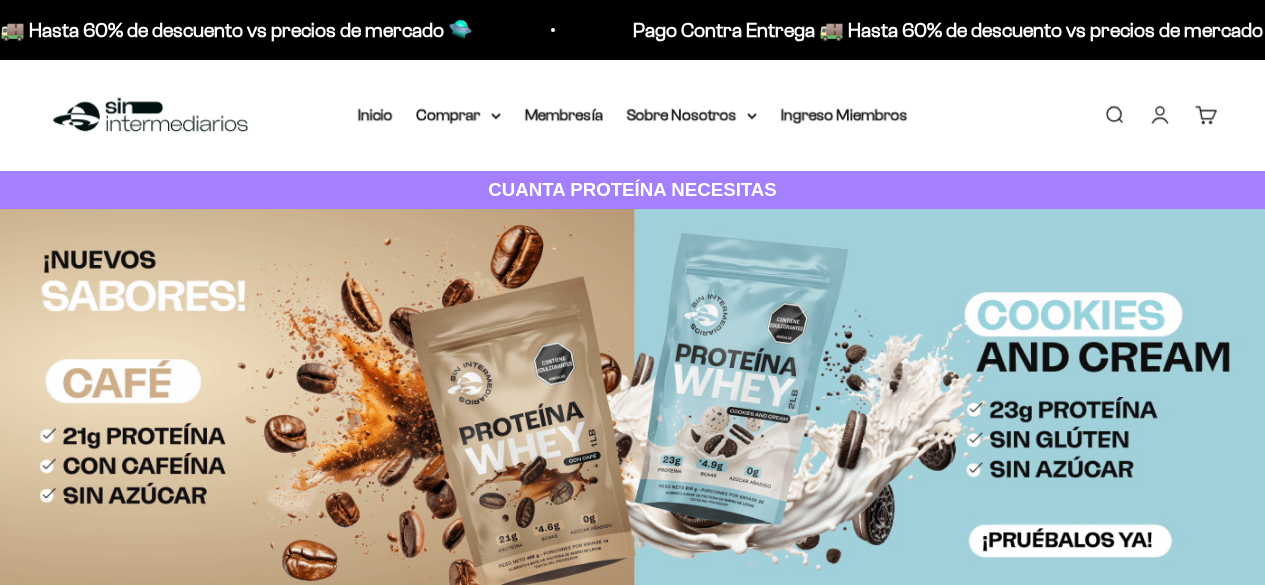 scroll, scrollTop: 0, scrollLeft: 0, axis: both 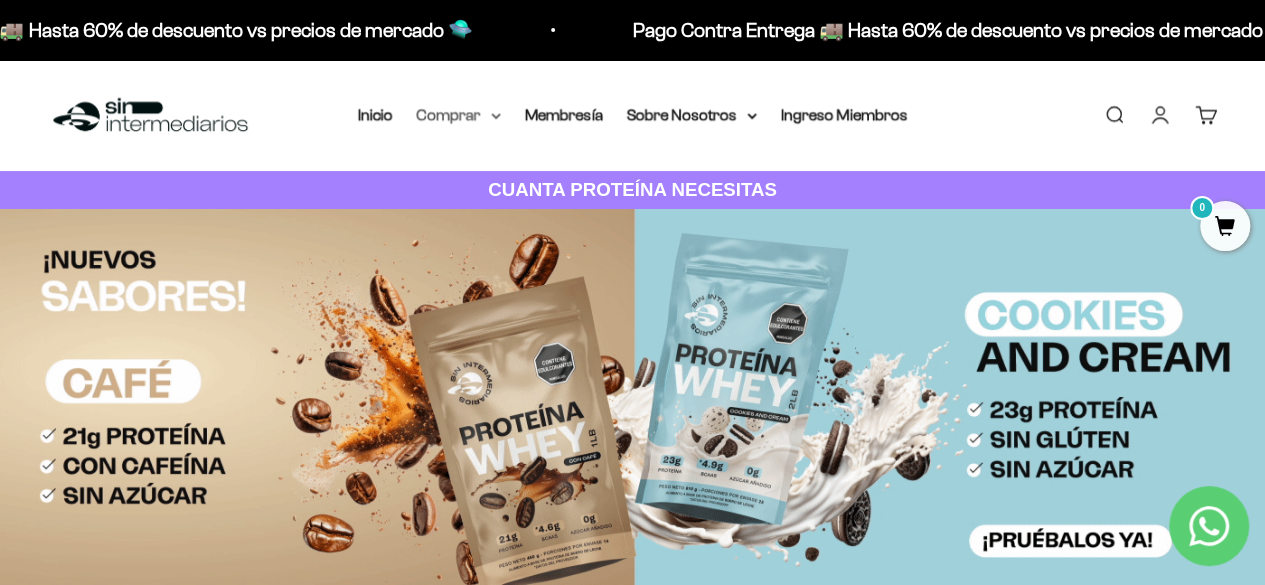 click on "Comprar" at bounding box center [459, 115] 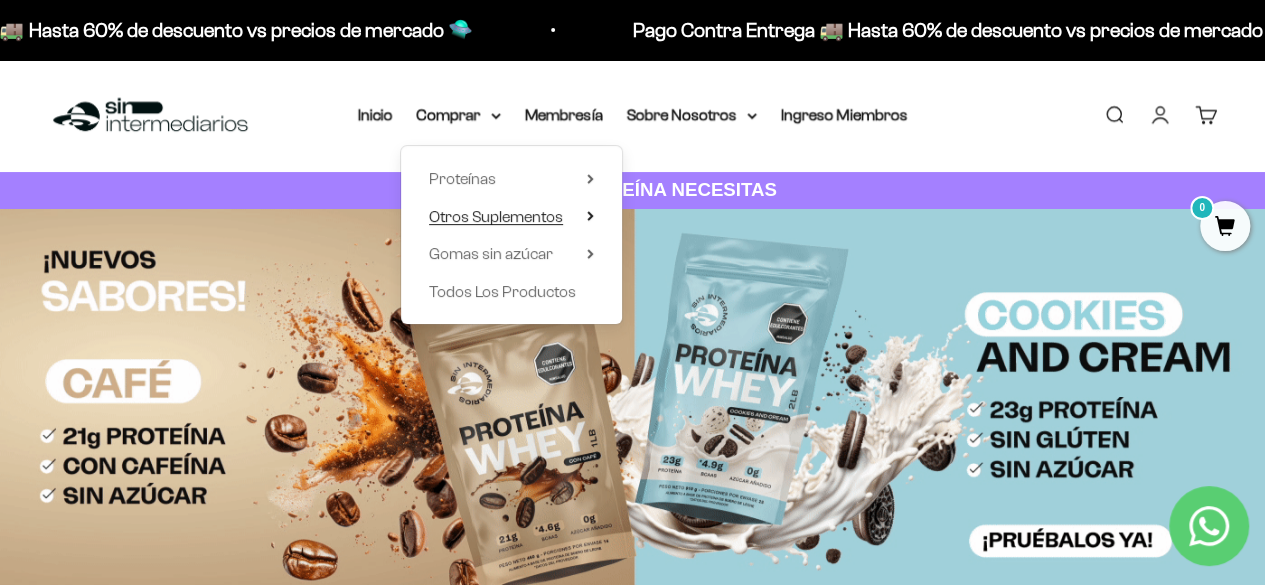 click 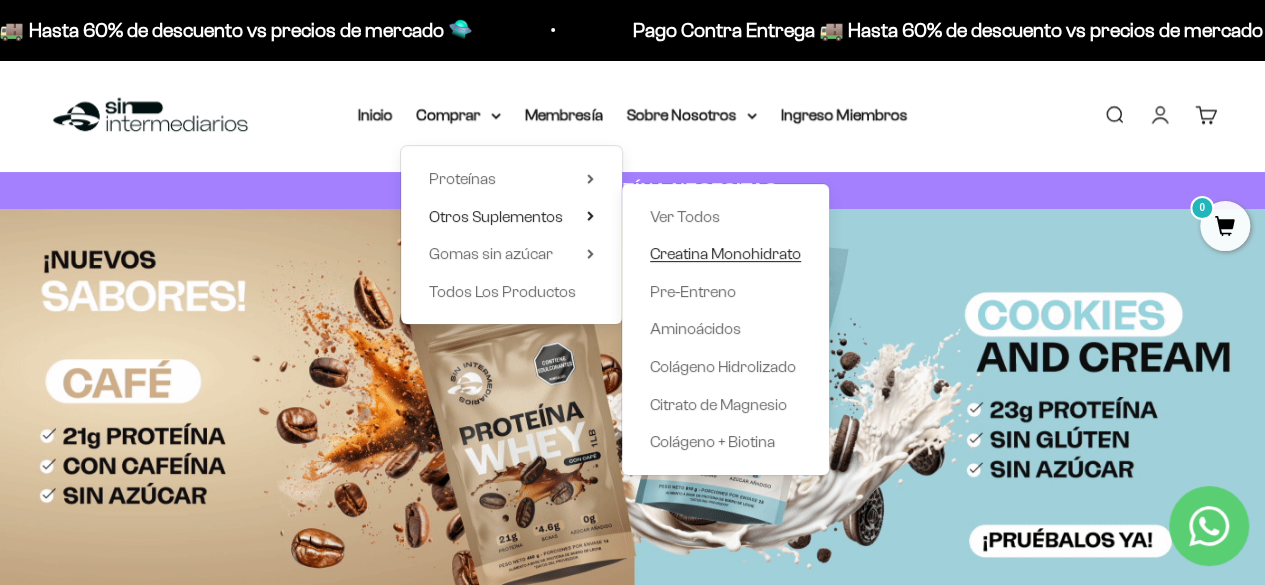 click on "Creatina Monohidrato" at bounding box center (725, 253) 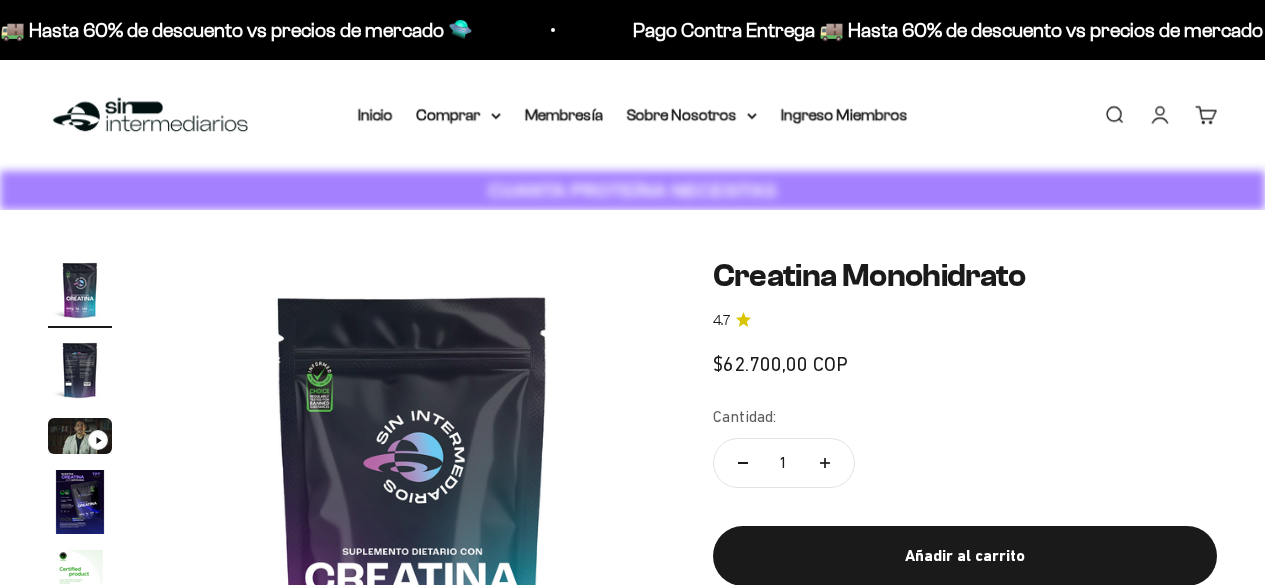 scroll, scrollTop: 0, scrollLeft: 0, axis: both 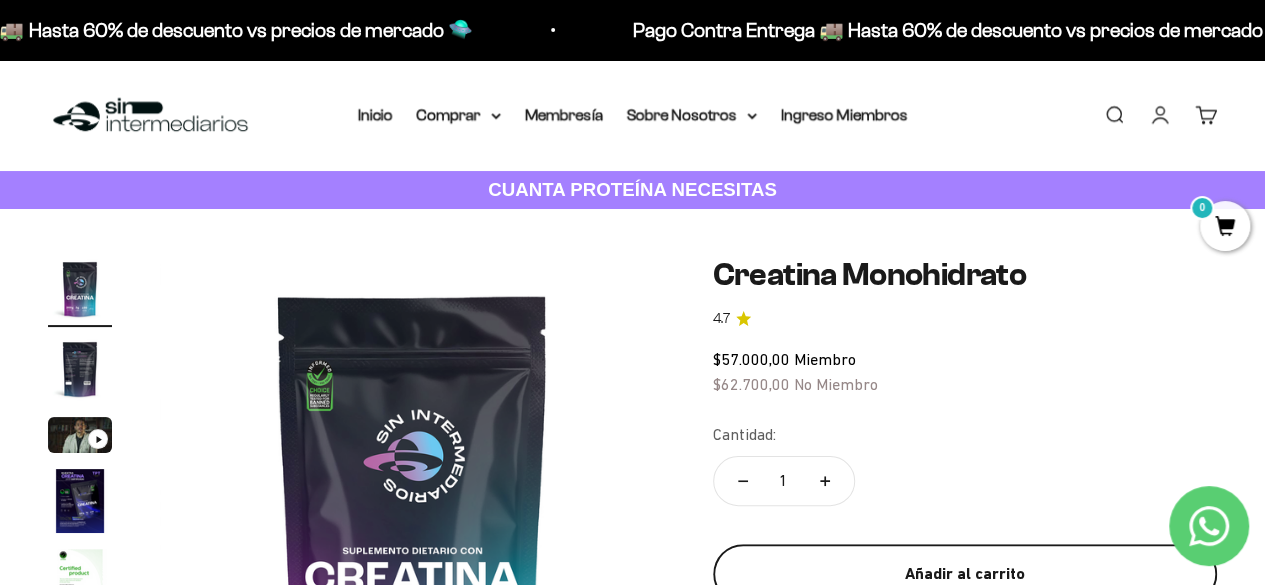 click on "Añadir al carrito" at bounding box center (965, 574) 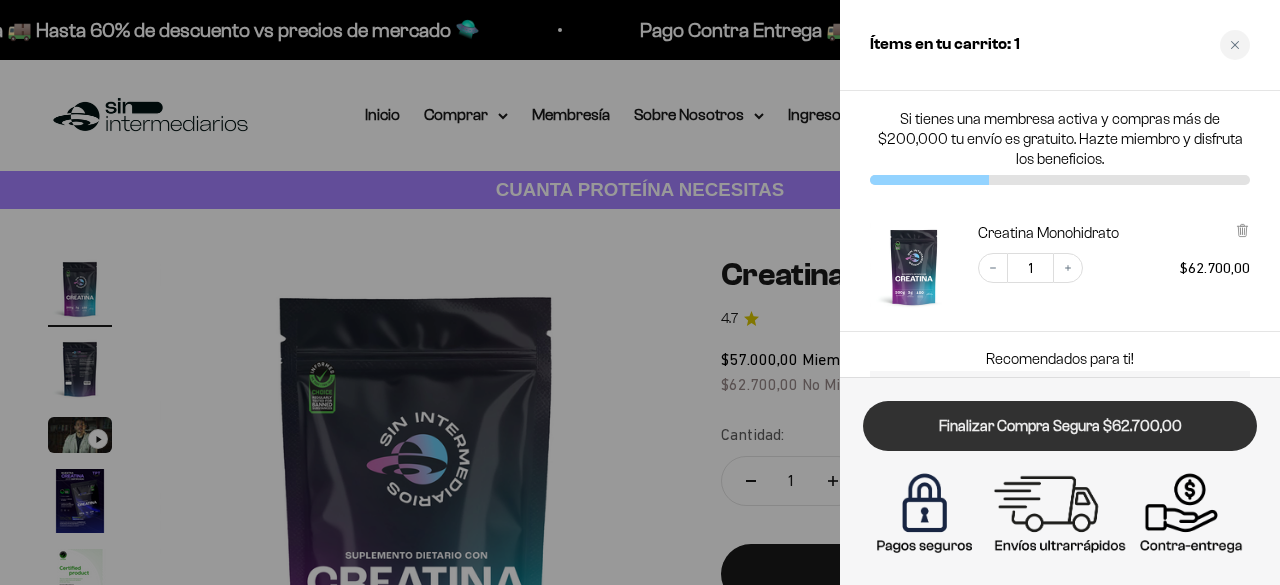 click on "Finalizar Compra Segura $62.700,00" at bounding box center (1060, 426) 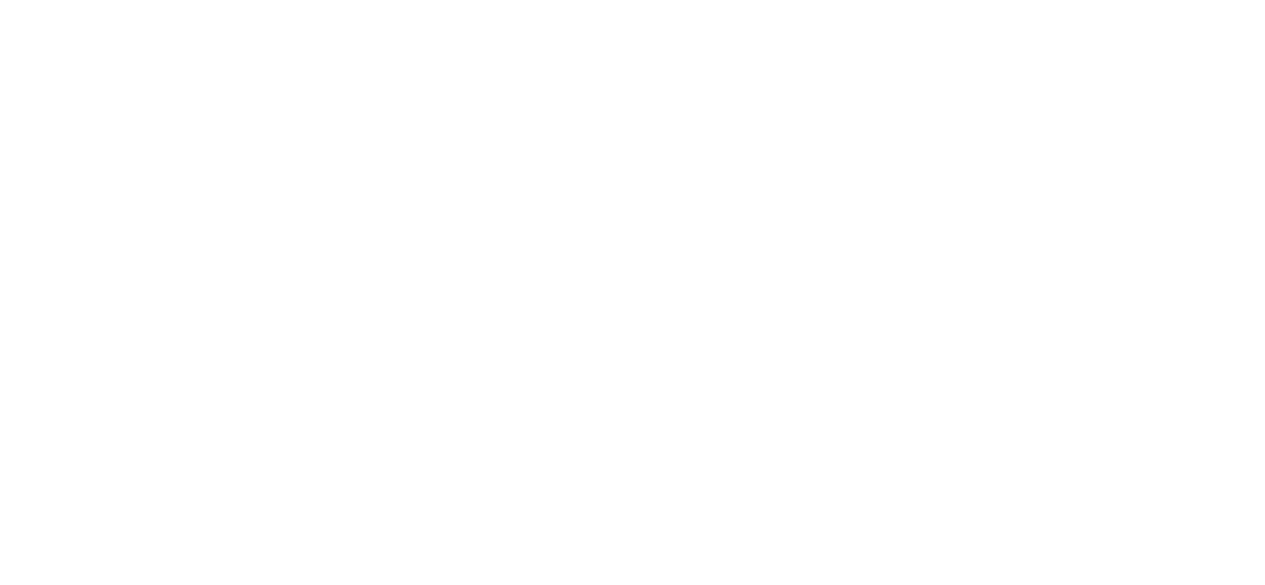scroll, scrollTop: 0, scrollLeft: 0, axis: both 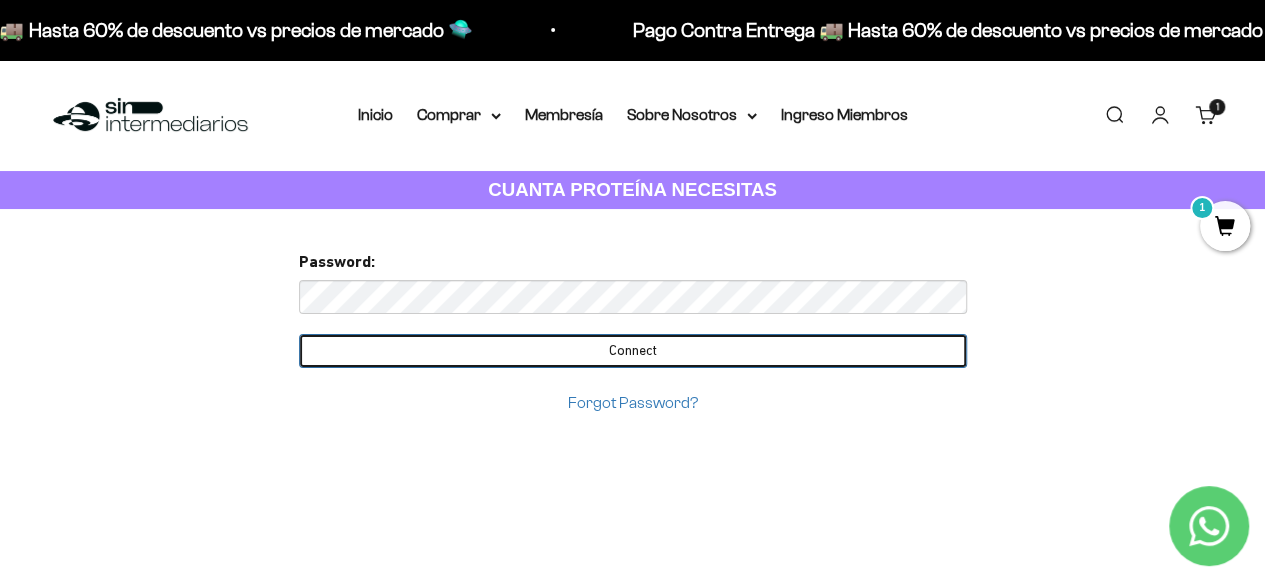 click on "Connect" at bounding box center [633, 351] 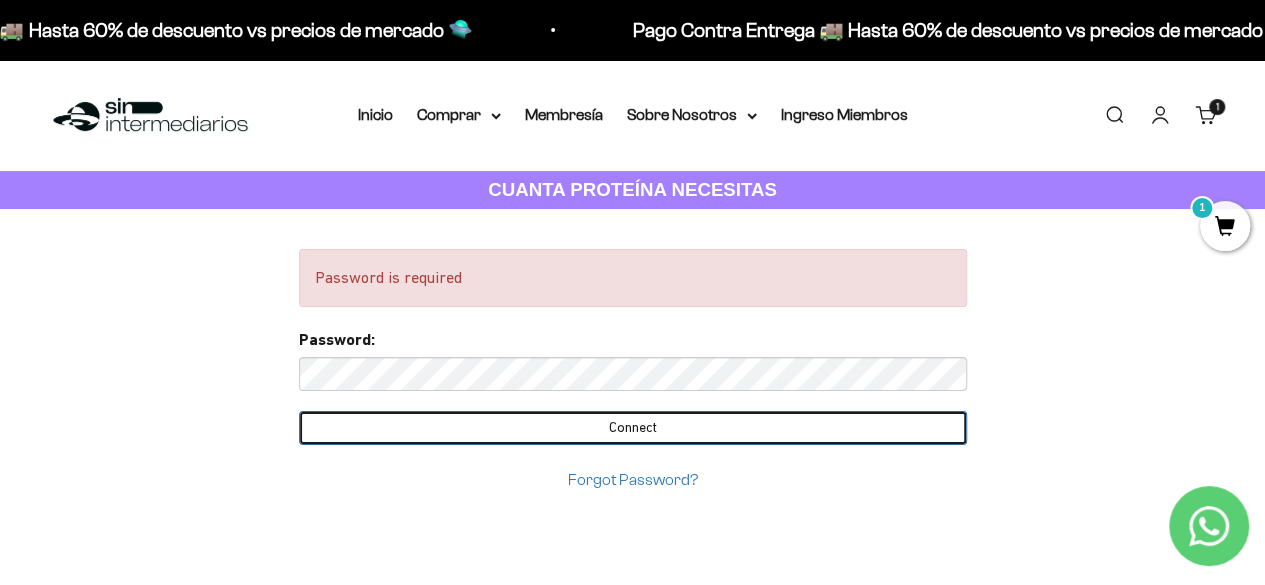 click on "Connect" at bounding box center (633, 428) 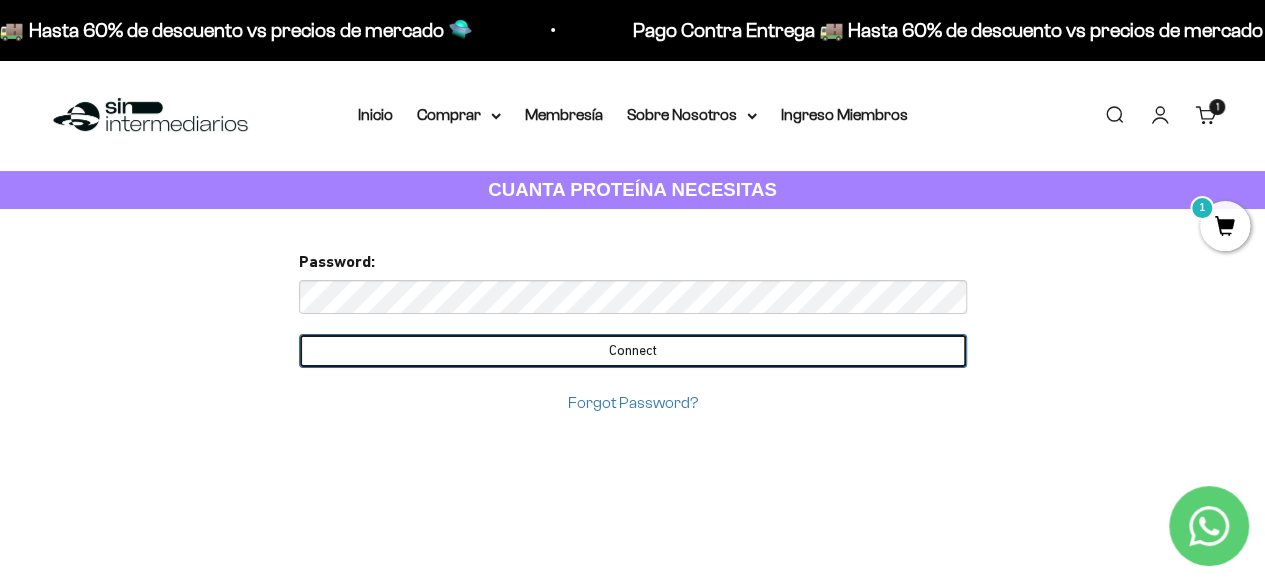 click on "Connect" at bounding box center [633, 351] 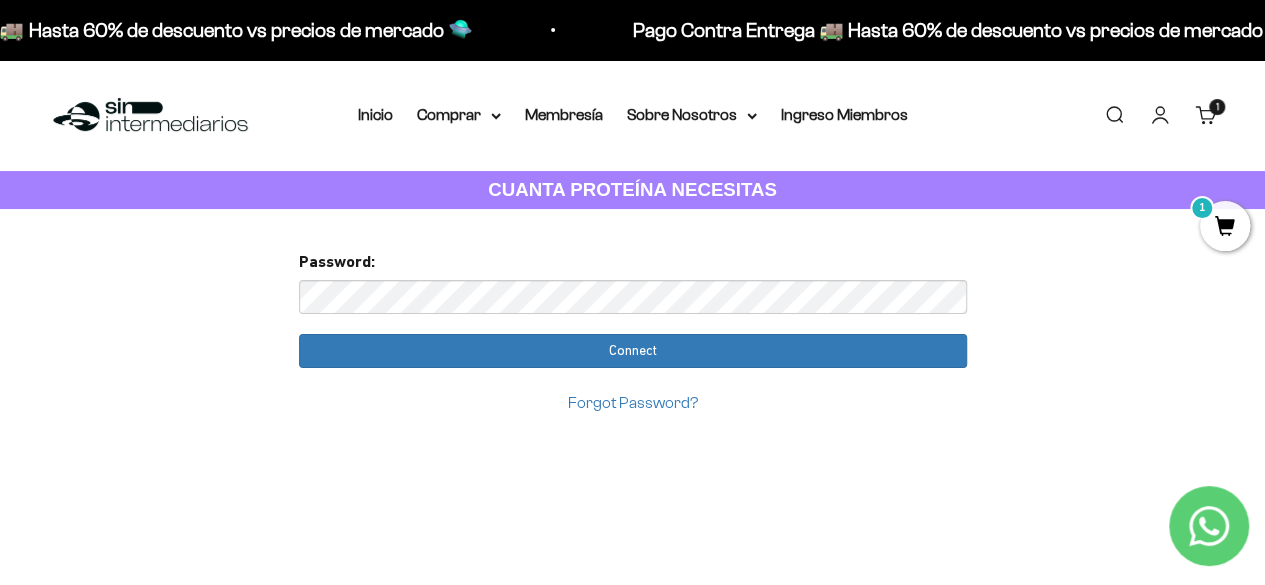 click on "Too many requests. Please try again later.
Username:
recepcion@mercadeoefectivo.com
Passw    ord:
Login
You already have an account
Please enter password for  recepcion@mercadeoefectivo.com  in  SinIntermediarios  to complete your account setup with  google .
Password:
Connect
Forgot Password?" at bounding box center [633, 409] 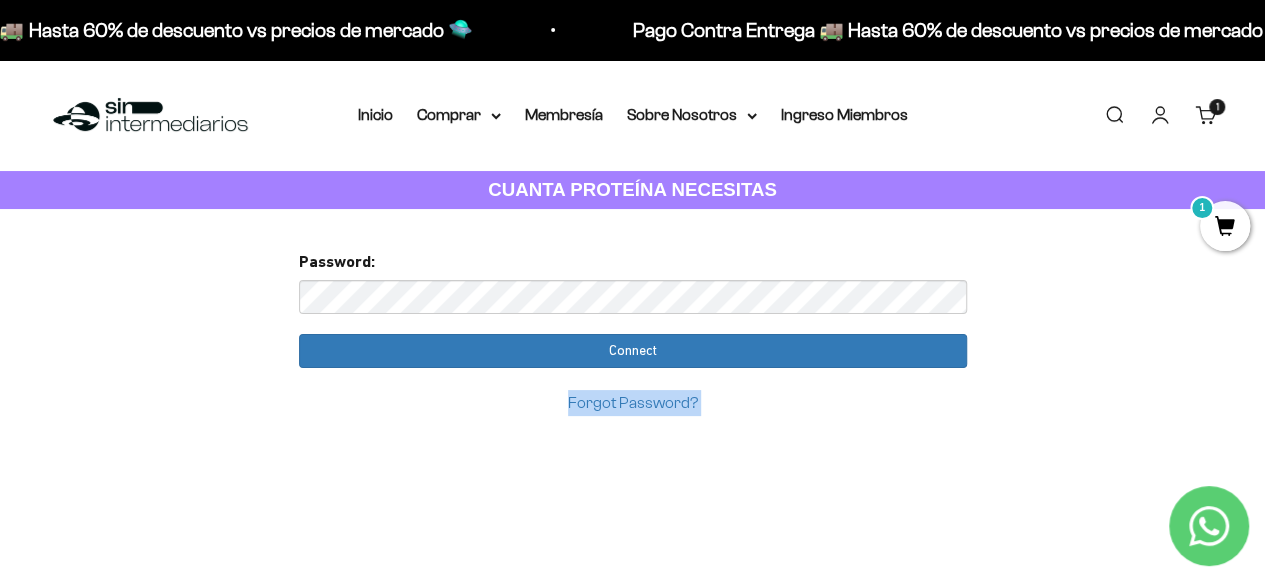 click on "Too many requests. Please try again later.
Username:
recepcion@mercadeoefectivo.com
Passw    ord:
Login
You already have an account
Please enter password for  recepcion@mercadeoefectivo.com  in  SinIntermediarios  to complete your account setup with  google .
Password:
Connect
Forgot Password?" at bounding box center (632, 996) 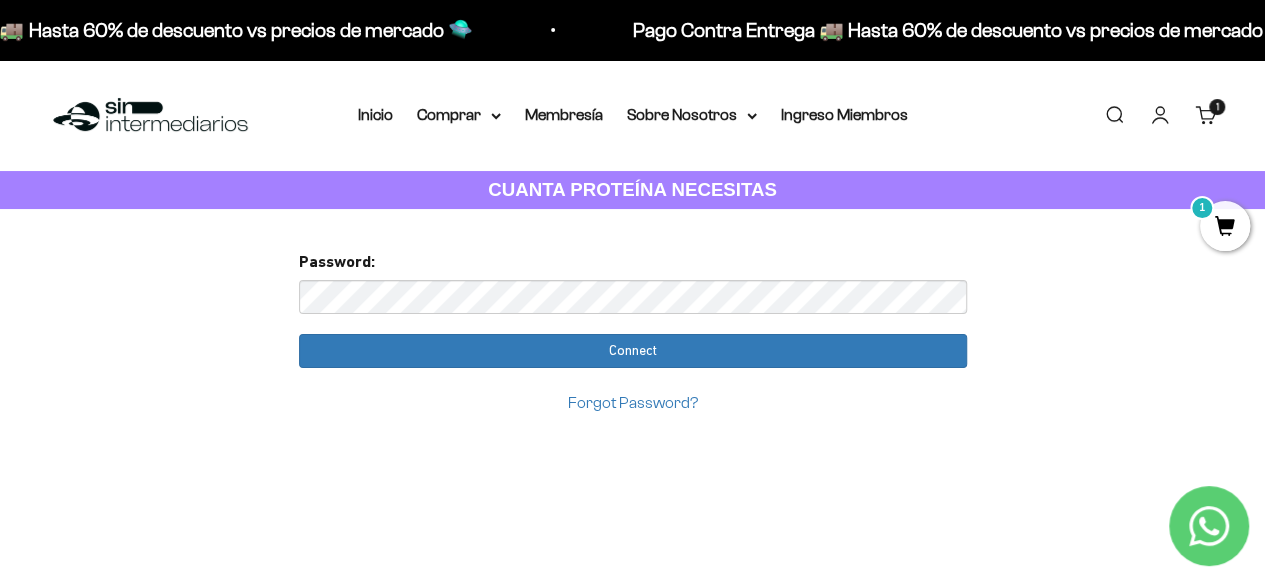 click on "Too many requests. Please try again later.
Username:
recepcion@mercadeoefectivo.com
Passw    ord:
Login
You already have an account
Please enter password for  recepcion@mercadeoefectivo.com  in  SinIntermediarios  to complete your account setup with  google .
Password:
Connect
Forgot Password?" at bounding box center (632, 996) 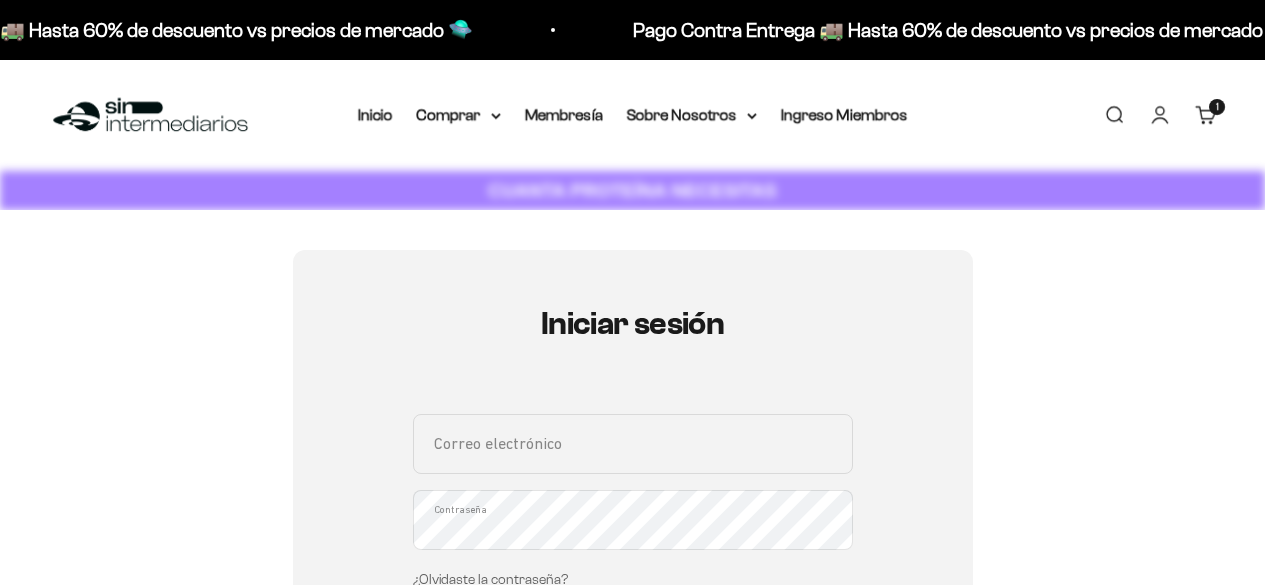 scroll, scrollTop: 0, scrollLeft: 0, axis: both 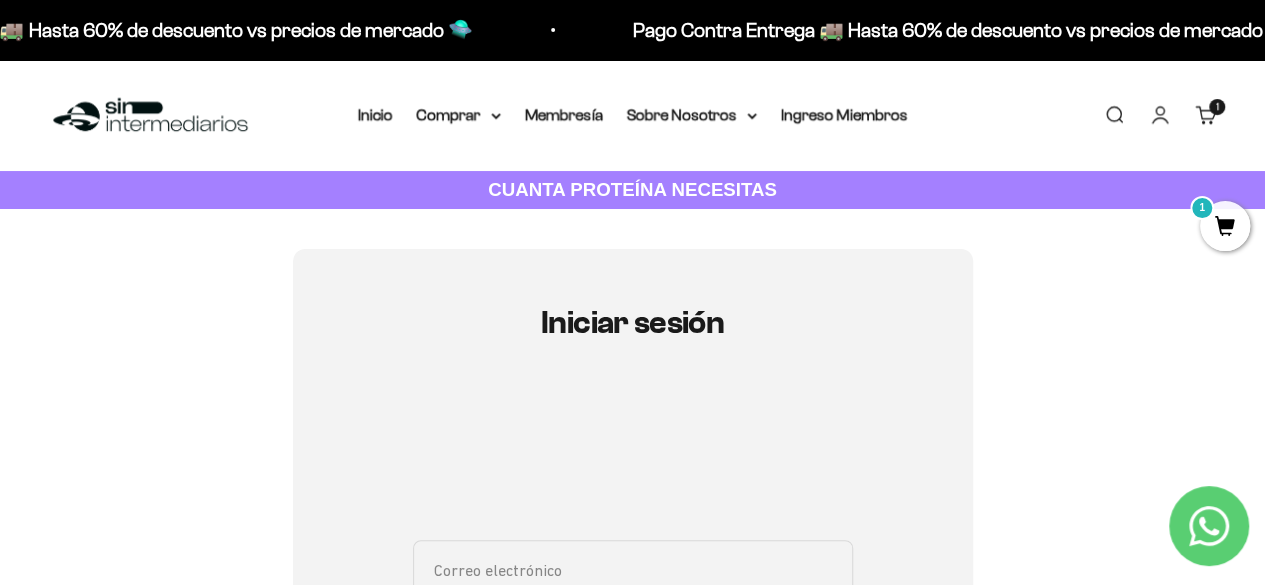 click on "Cuenta" at bounding box center [1160, 115] 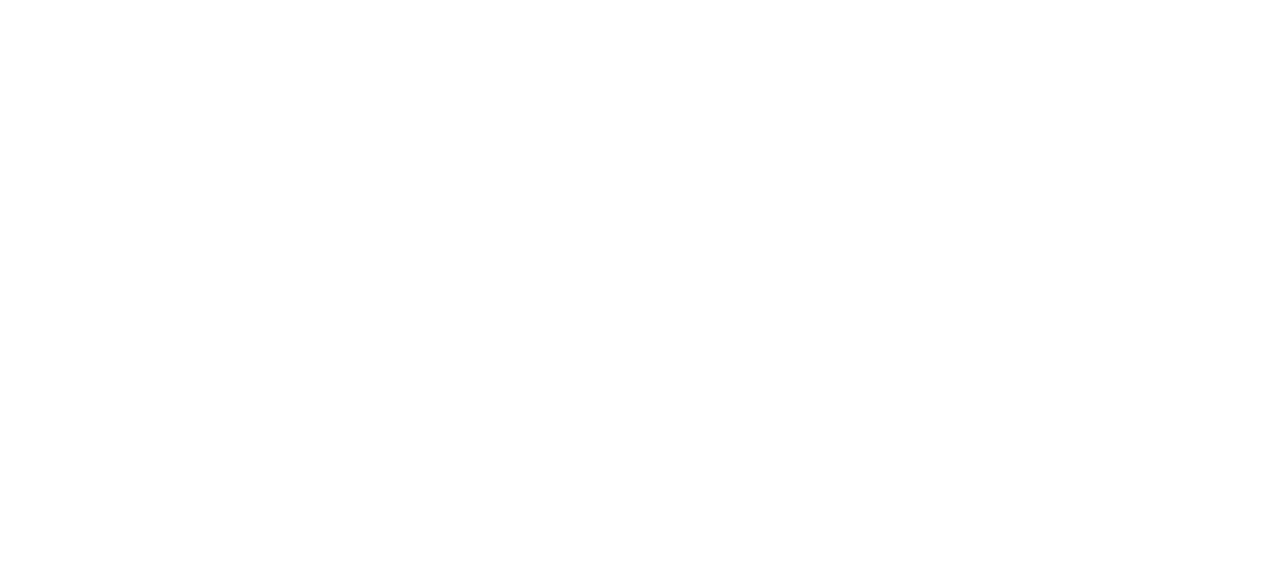 click on "Mi cuenta [EMAIL] Hola, [NAME] . Home Comprar Pedidos Perfil Información personal Direcciones guardadas Cambiar mi contraseña Información personal Direcciones guardadas Cambiar mi contraseña Salir [NAME] [COMPANY] [EMAIL]" at bounding box center (640, 0) 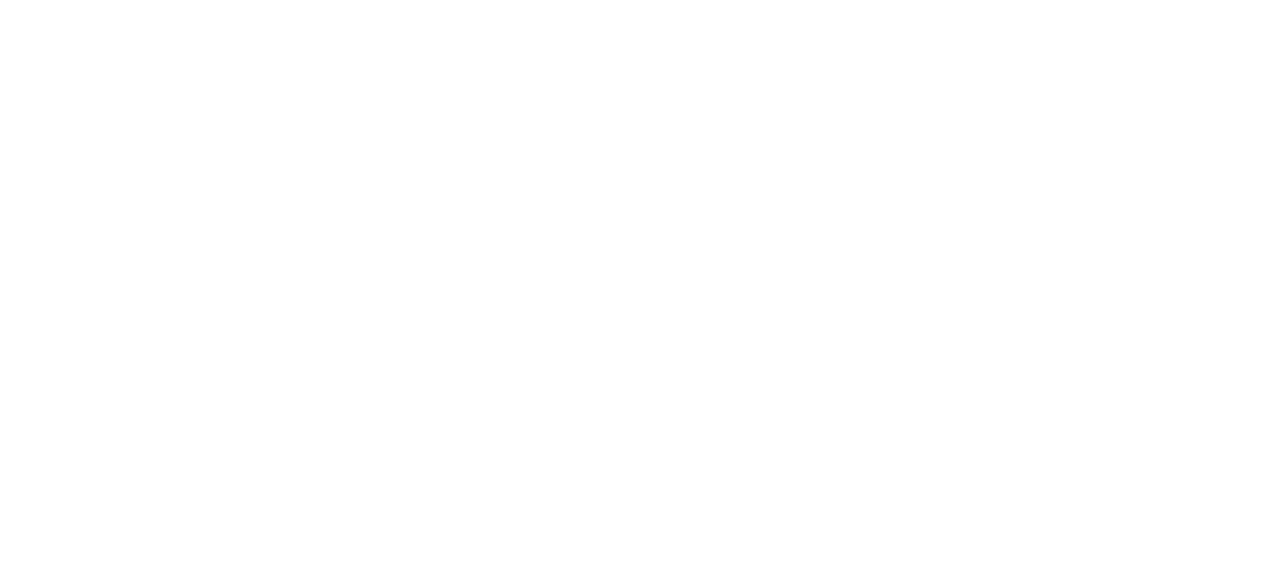 scroll, scrollTop: 0, scrollLeft: 0, axis: both 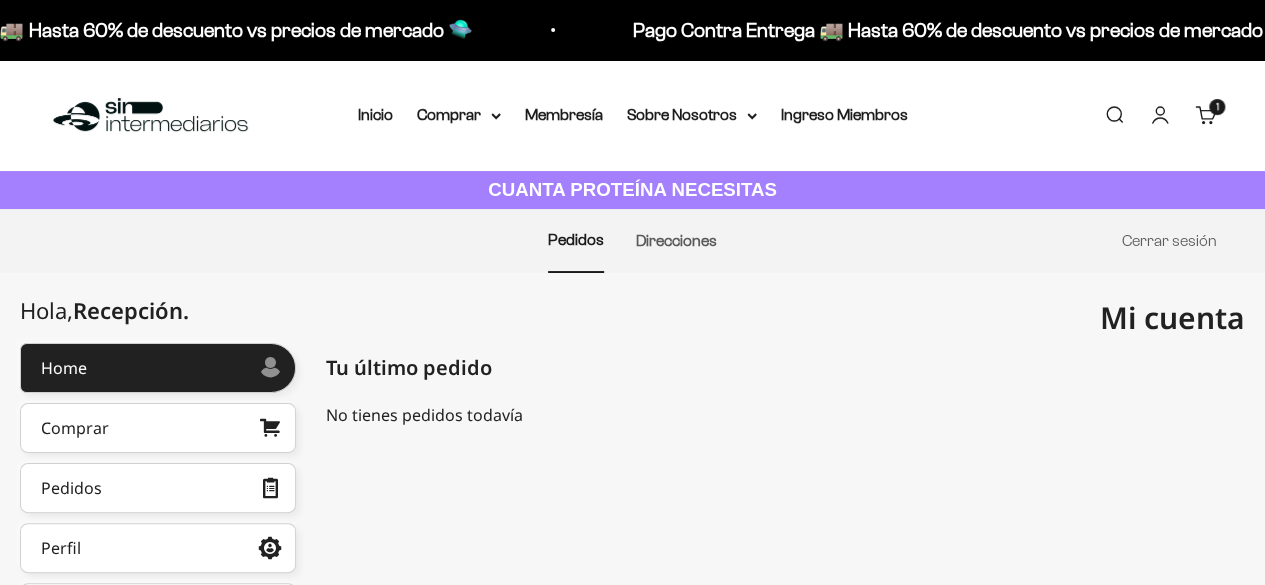 click on "Cuenta" at bounding box center (1160, 115) 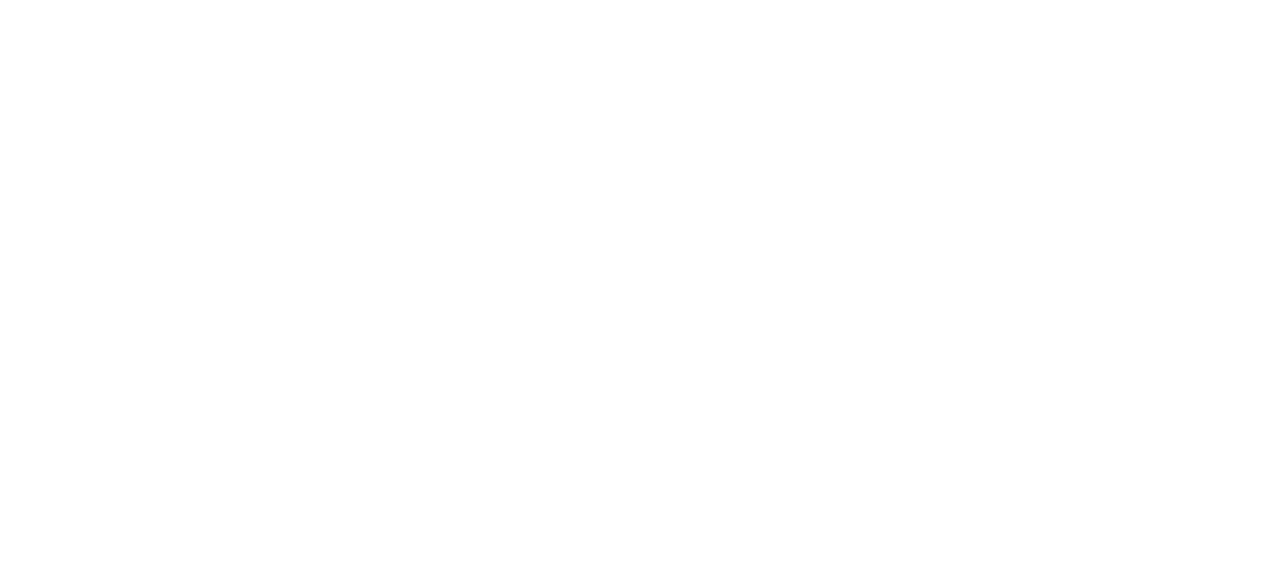 scroll, scrollTop: 0, scrollLeft: 0, axis: both 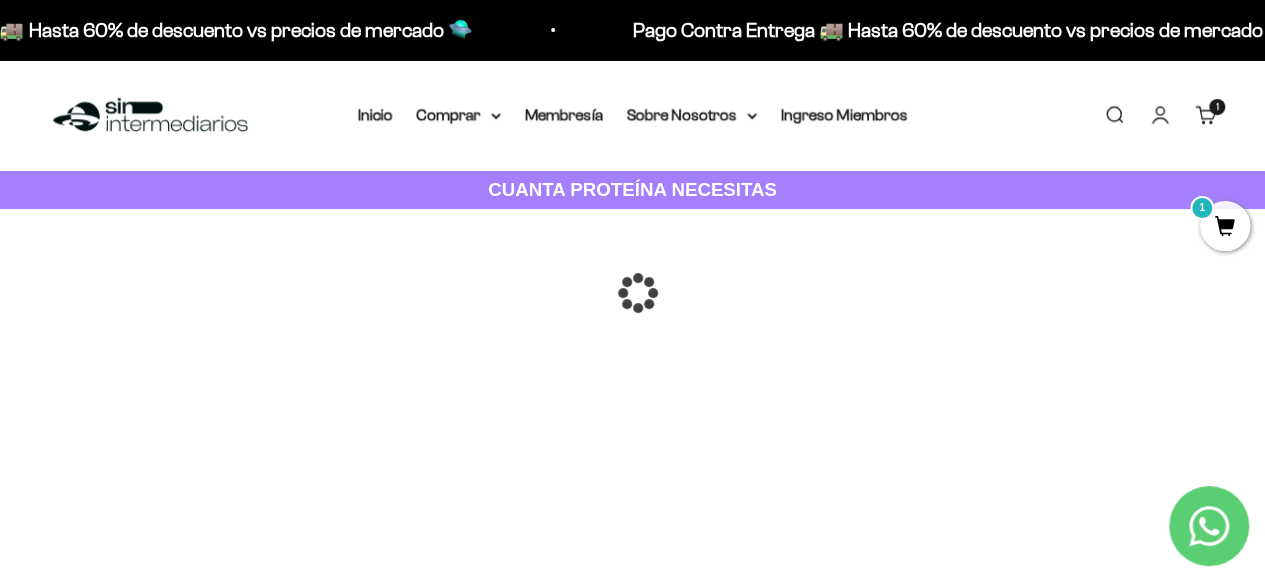 click at bounding box center [633, 293] 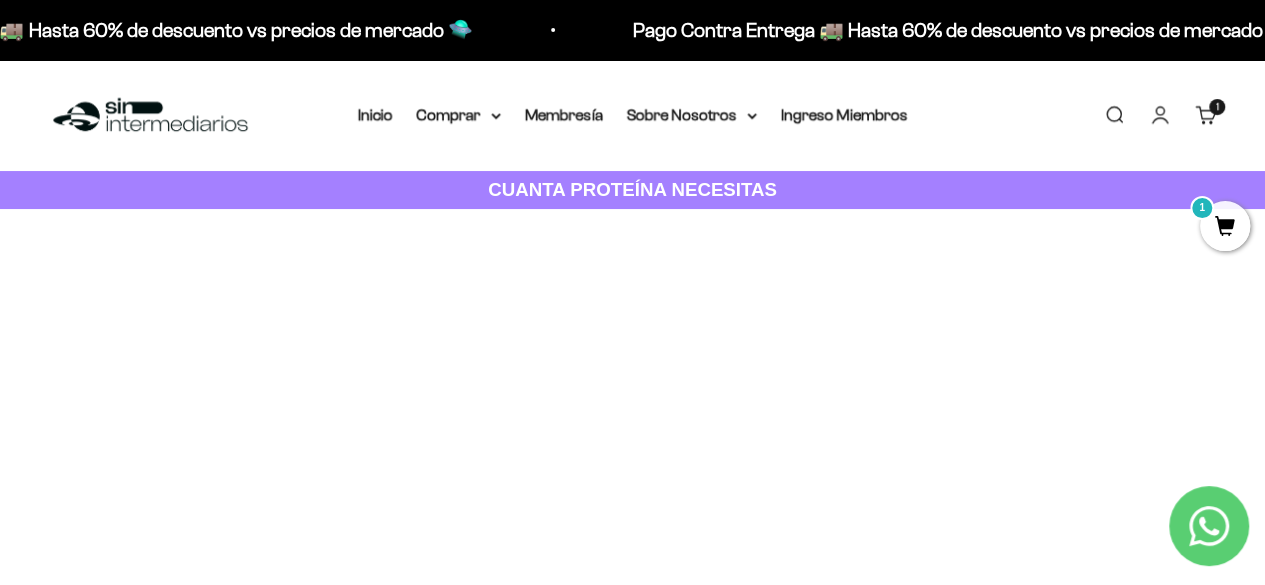 scroll, scrollTop: 25, scrollLeft: 0, axis: vertical 